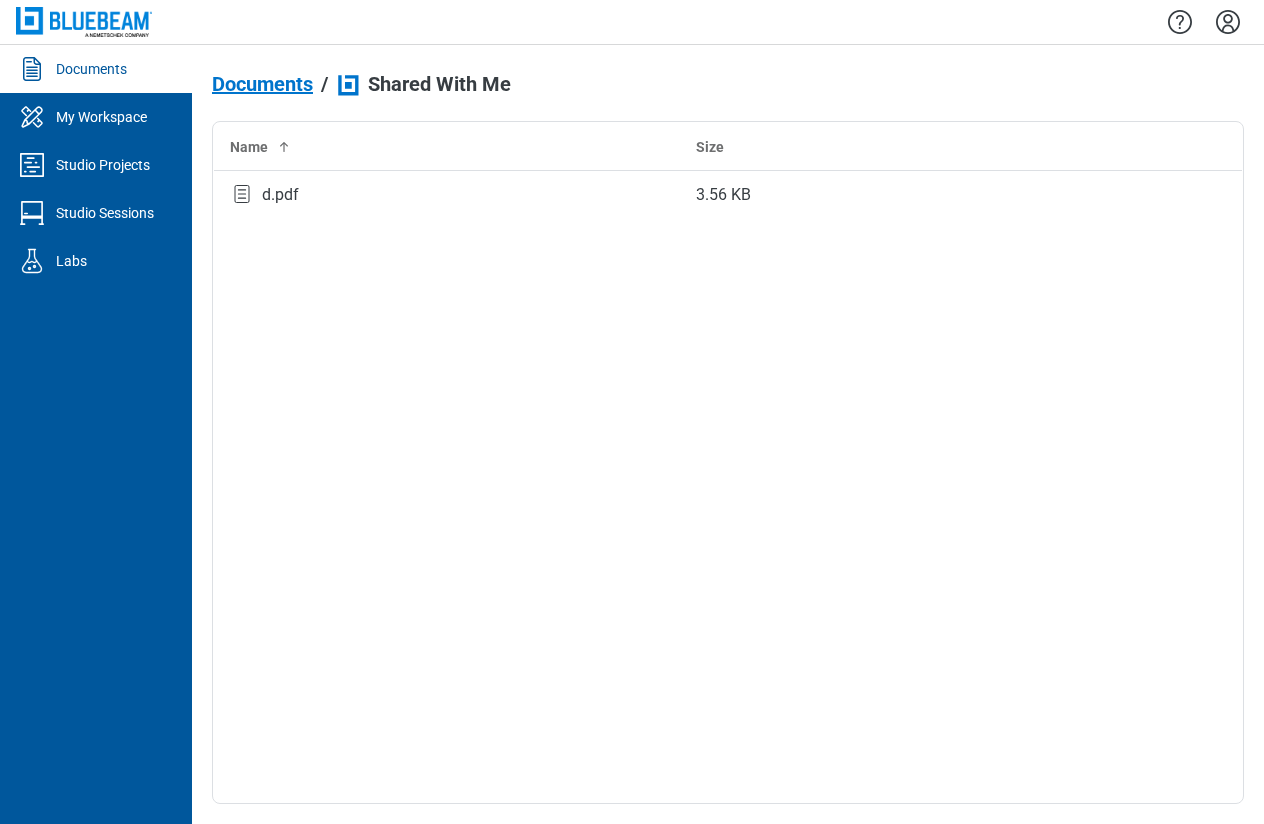 scroll, scrollTop: 0, scrollLeft: 0, axis: both 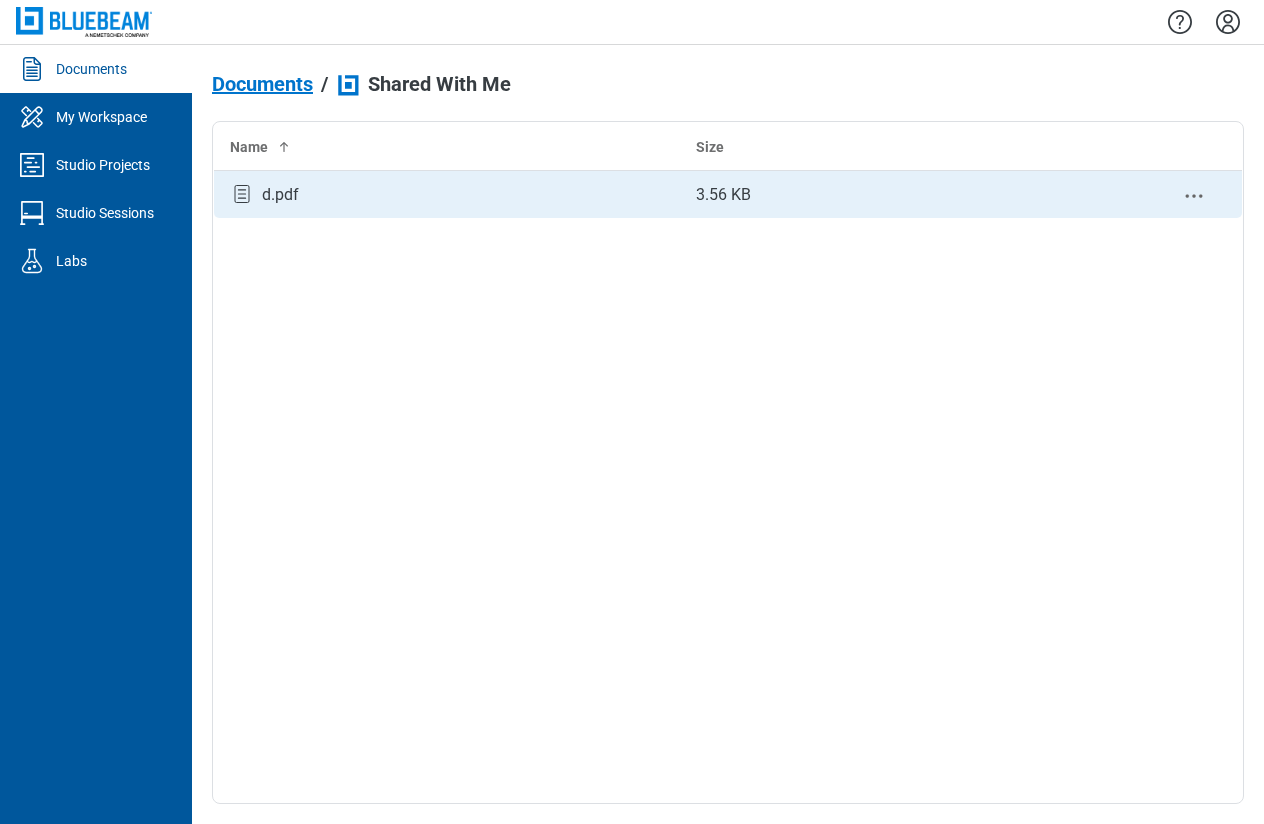 click on "d.pdf" at bounding box center [447, 195] 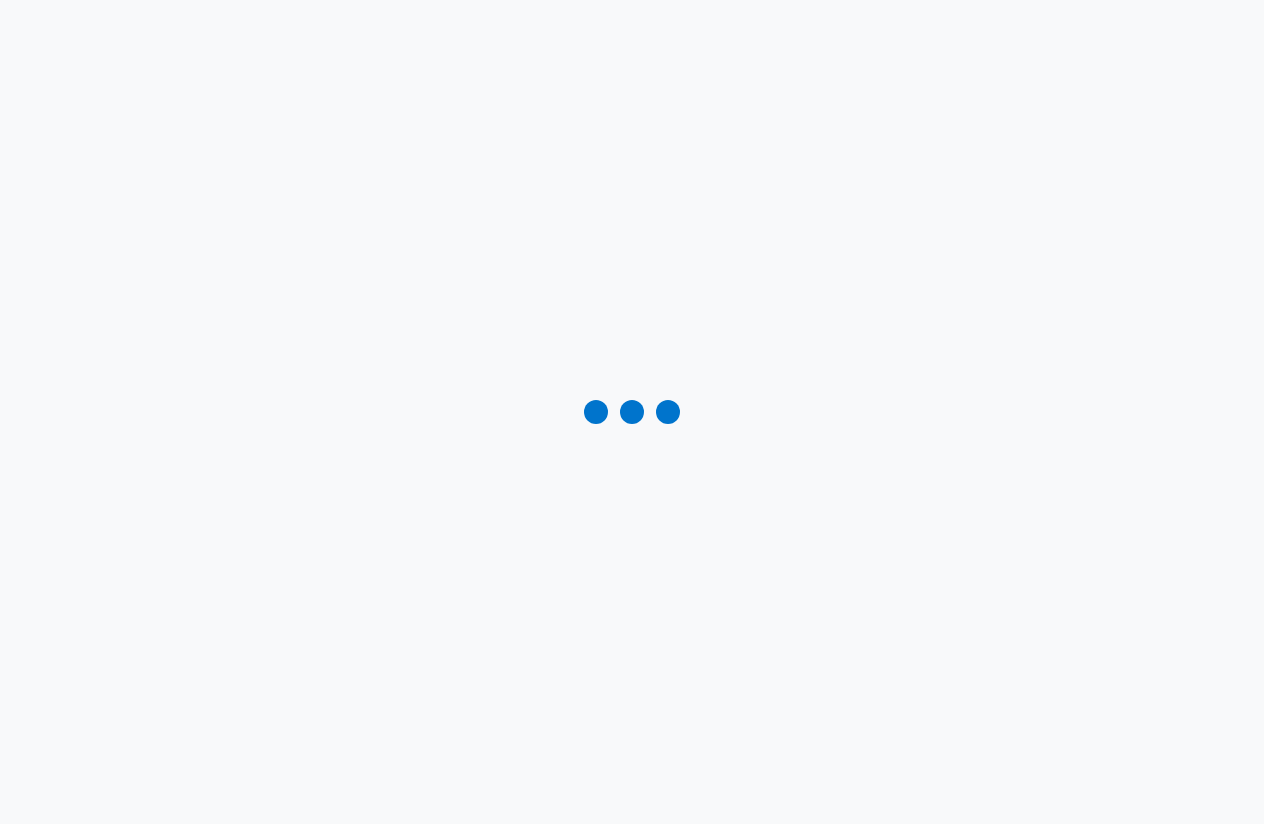 scroll, scrollTop: 0, scrollLeft: 0, axis: both 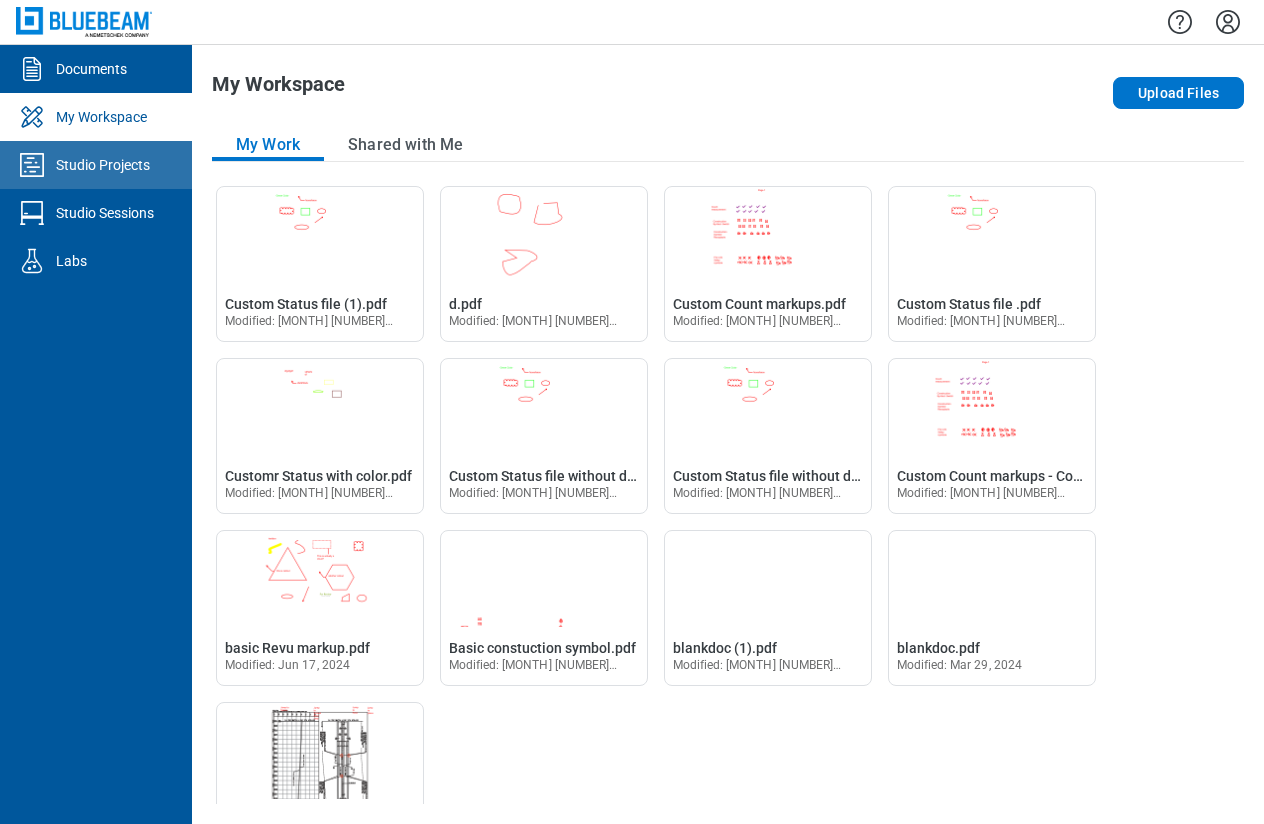 click on "Studio Projects" at bounding box center [103, 165] 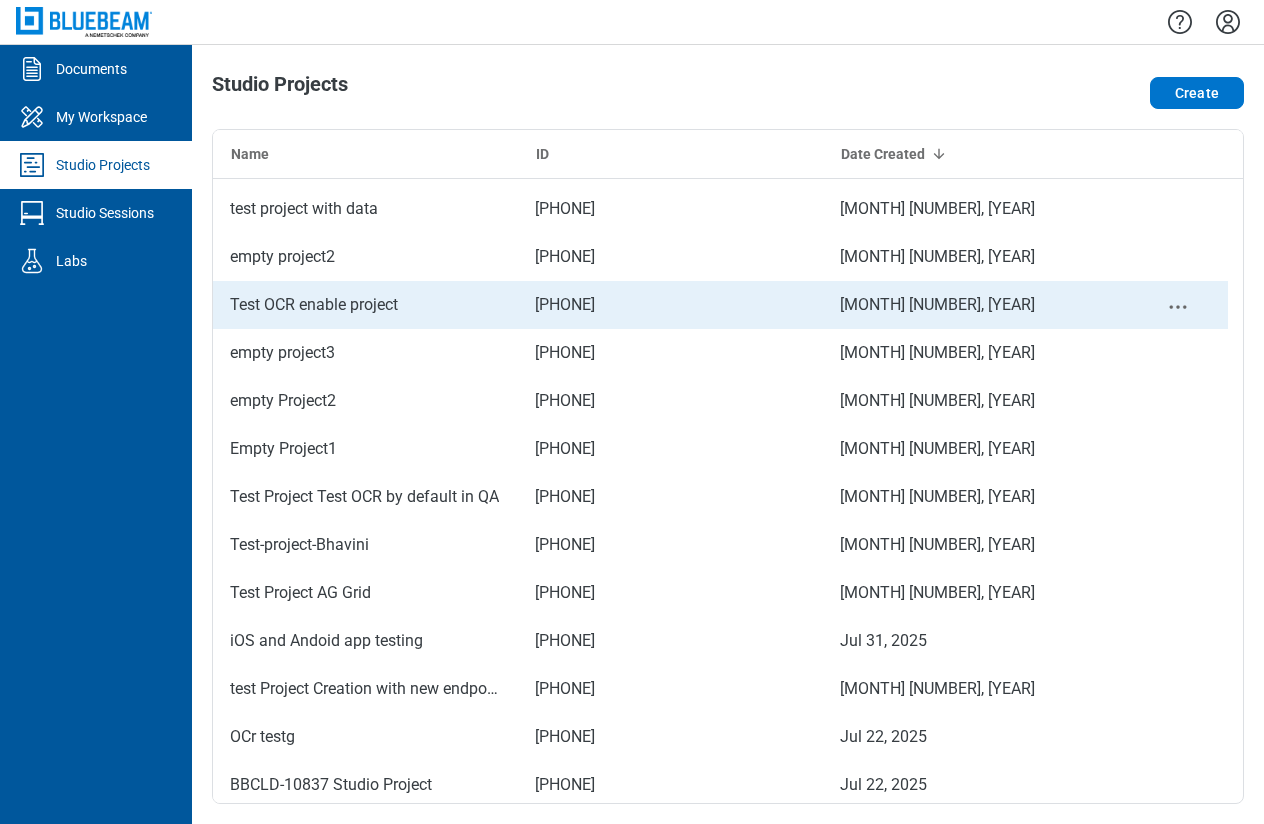scroll, scrollTop: 200, scrollLeft: 0, axis: vertical 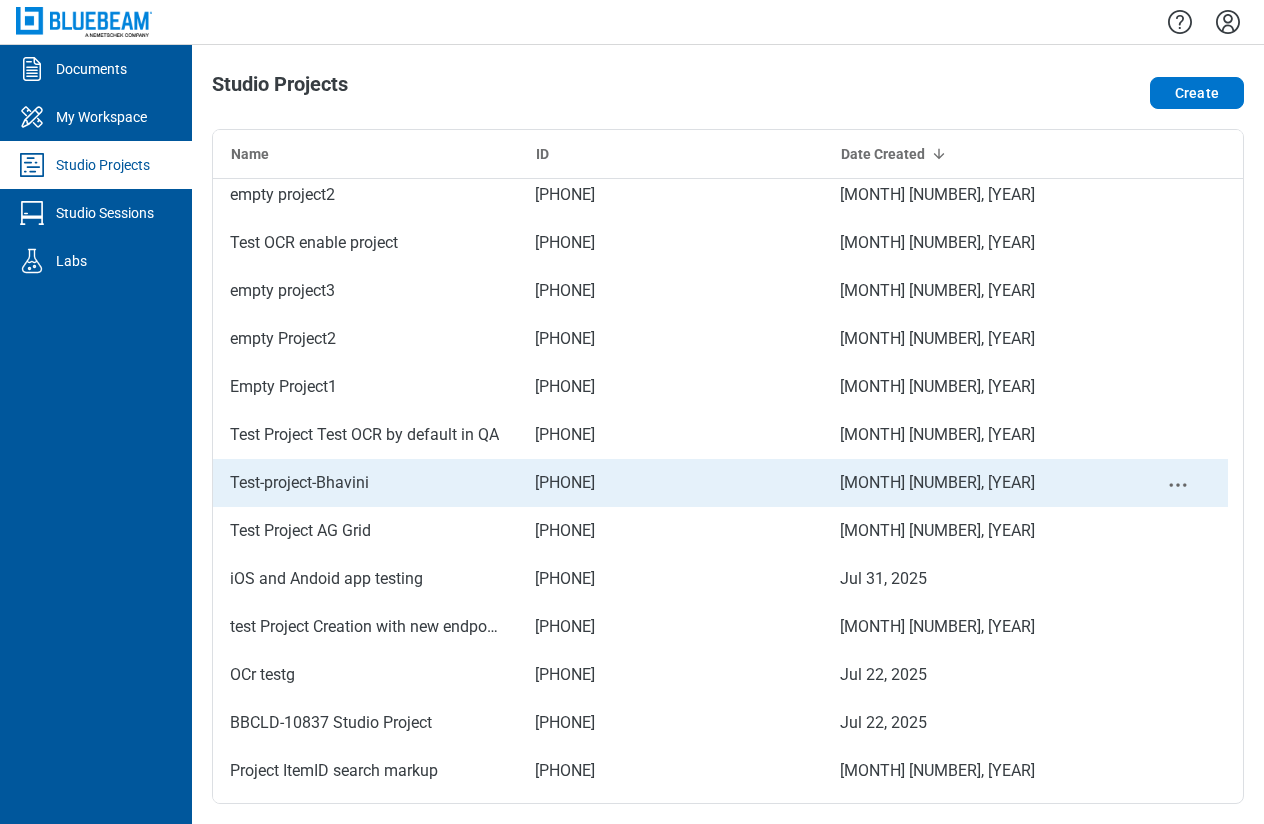 click on "Test-project-Bhavini" at bounding box center (299, 483) 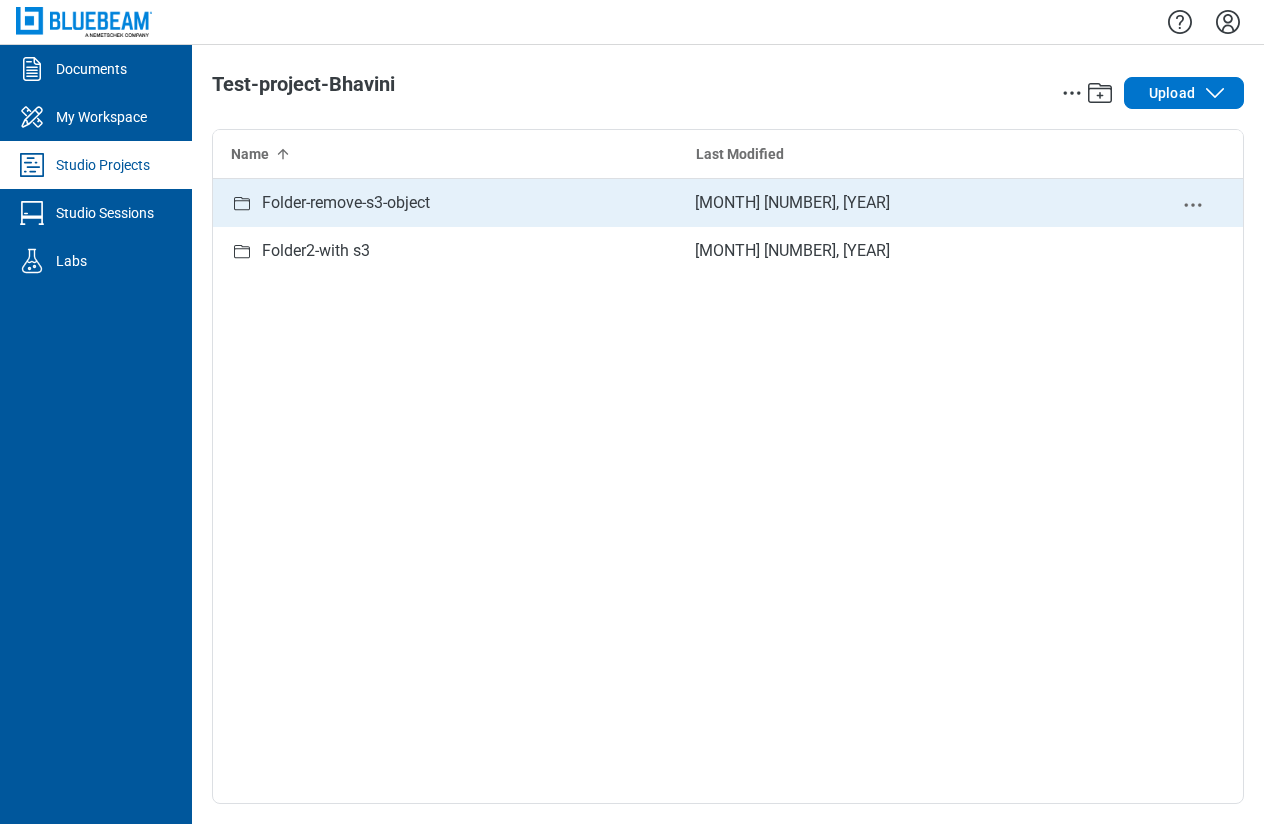click on "Folder-remove-s3-object" at bounding box center [346, 203] 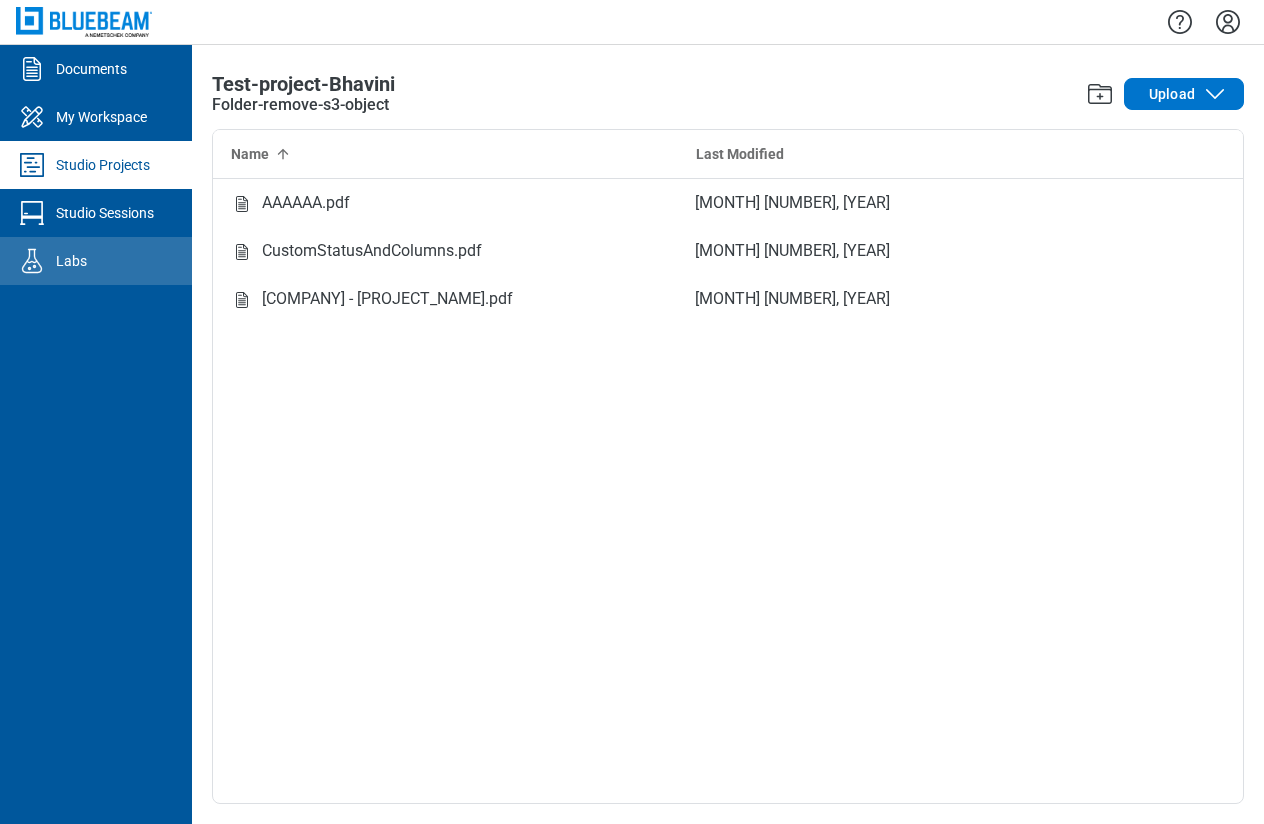click on "Labs" at bounding box center [71, 261] 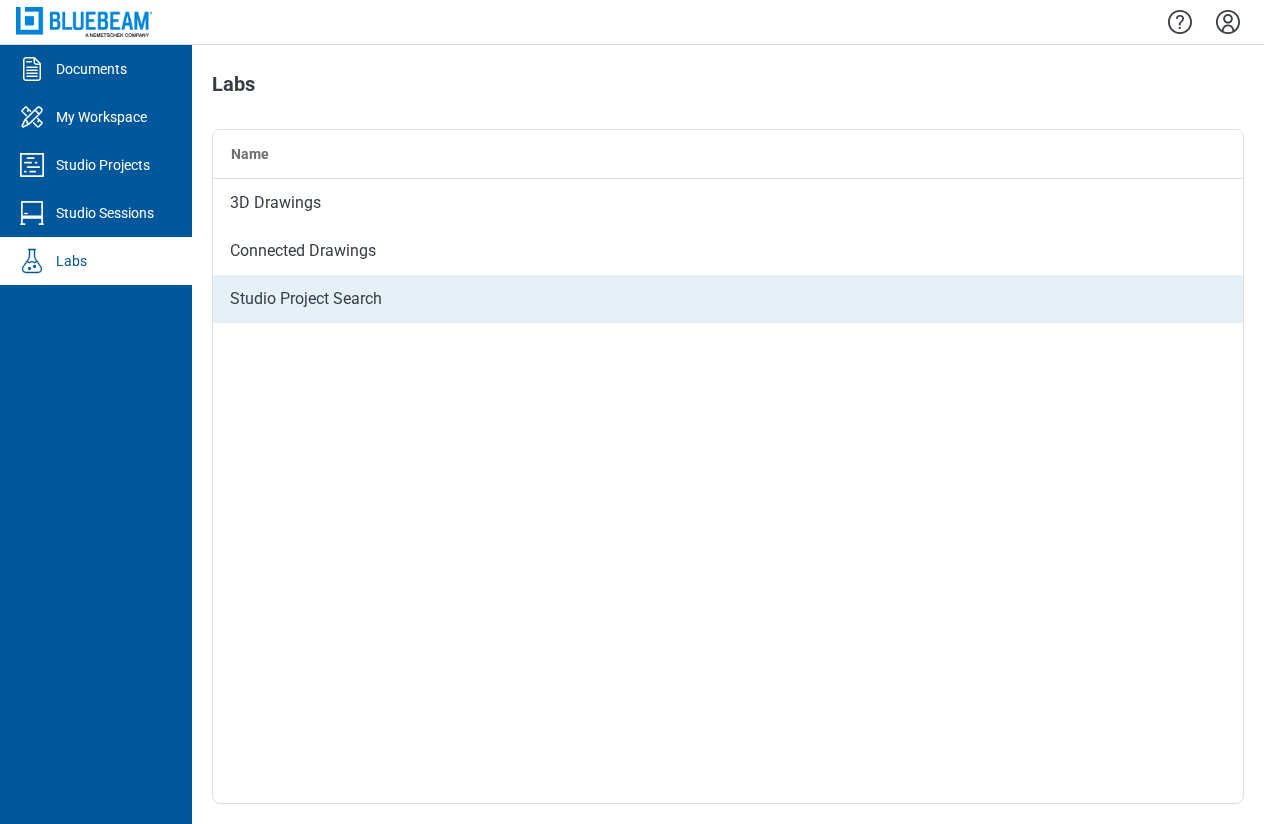click on "Studio Project Search" at bounding box center [728, 299] 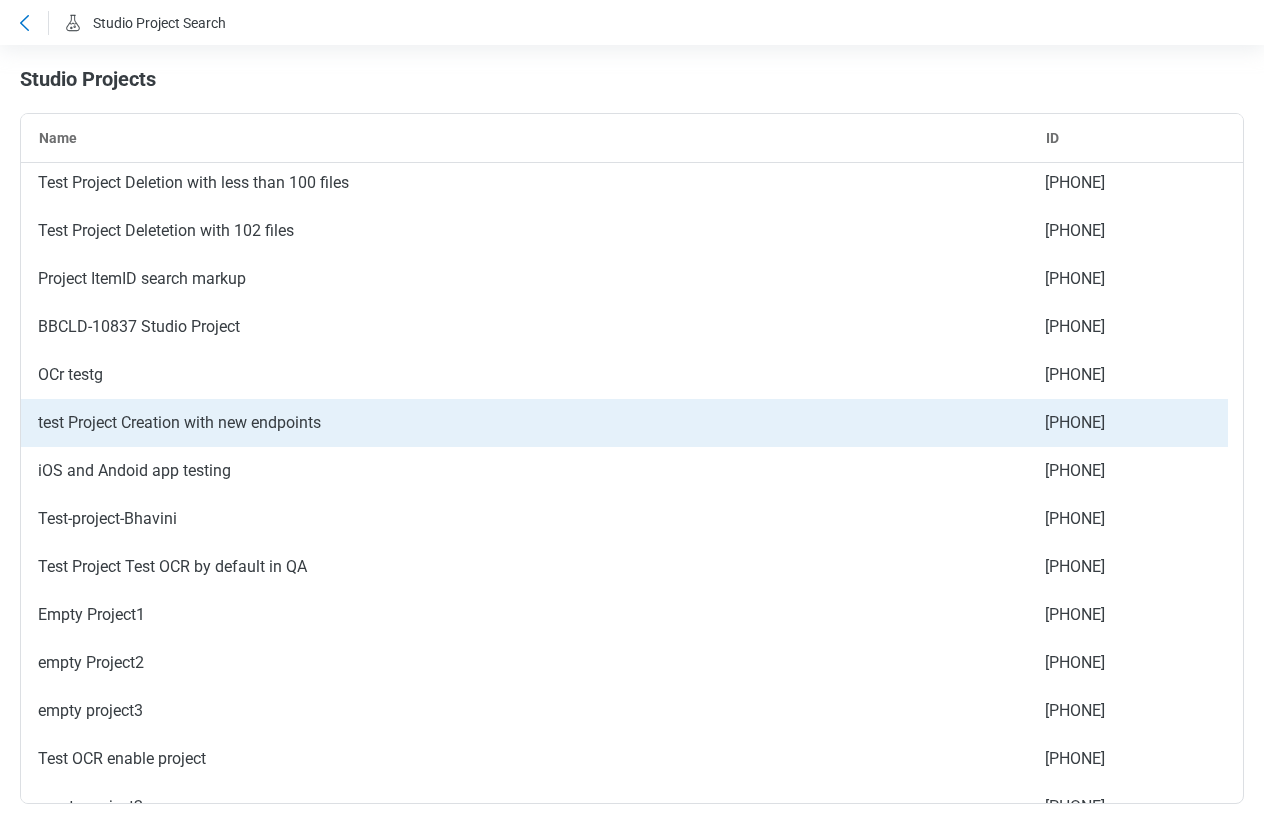 scroll, scrollTop: 320, scrollLeft: 0, axis: vertical 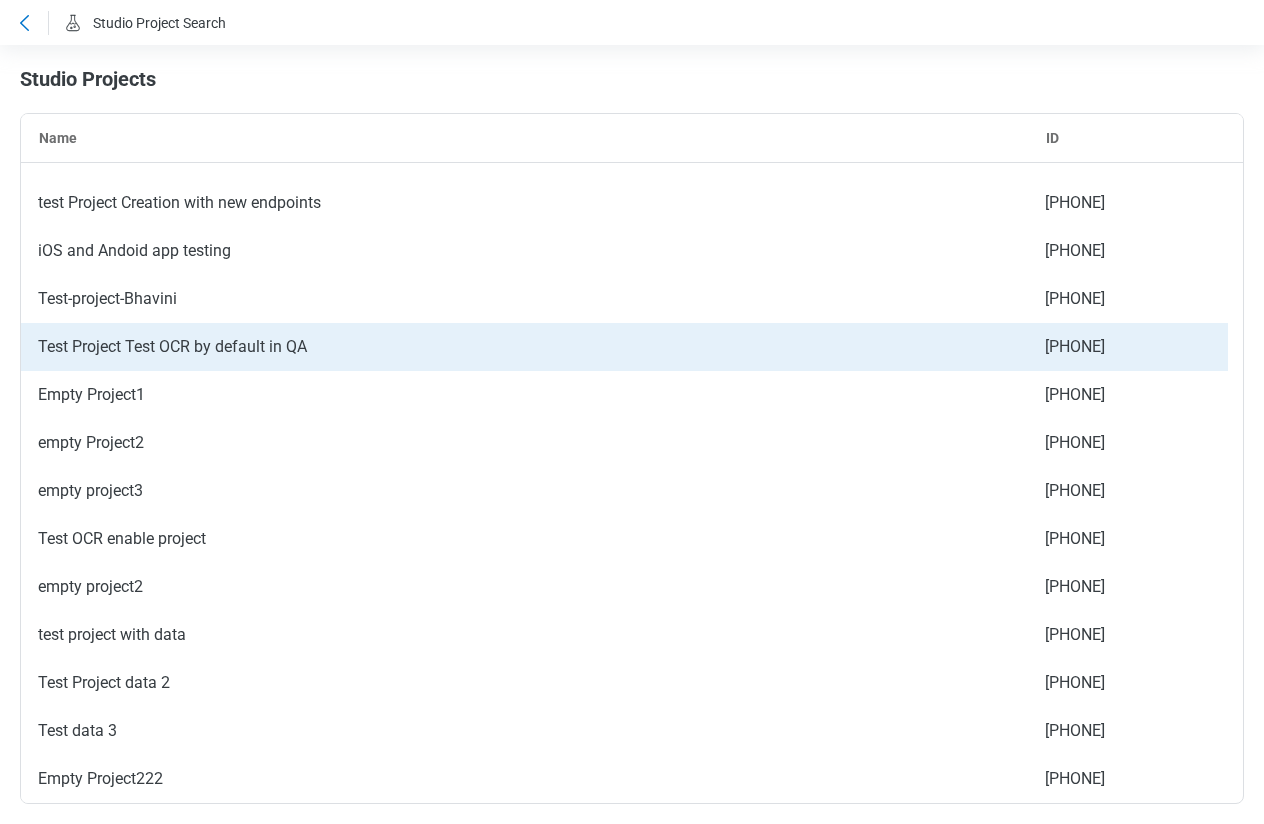 click on "Test-project-Bhavini" at bounding box center [524, 299] 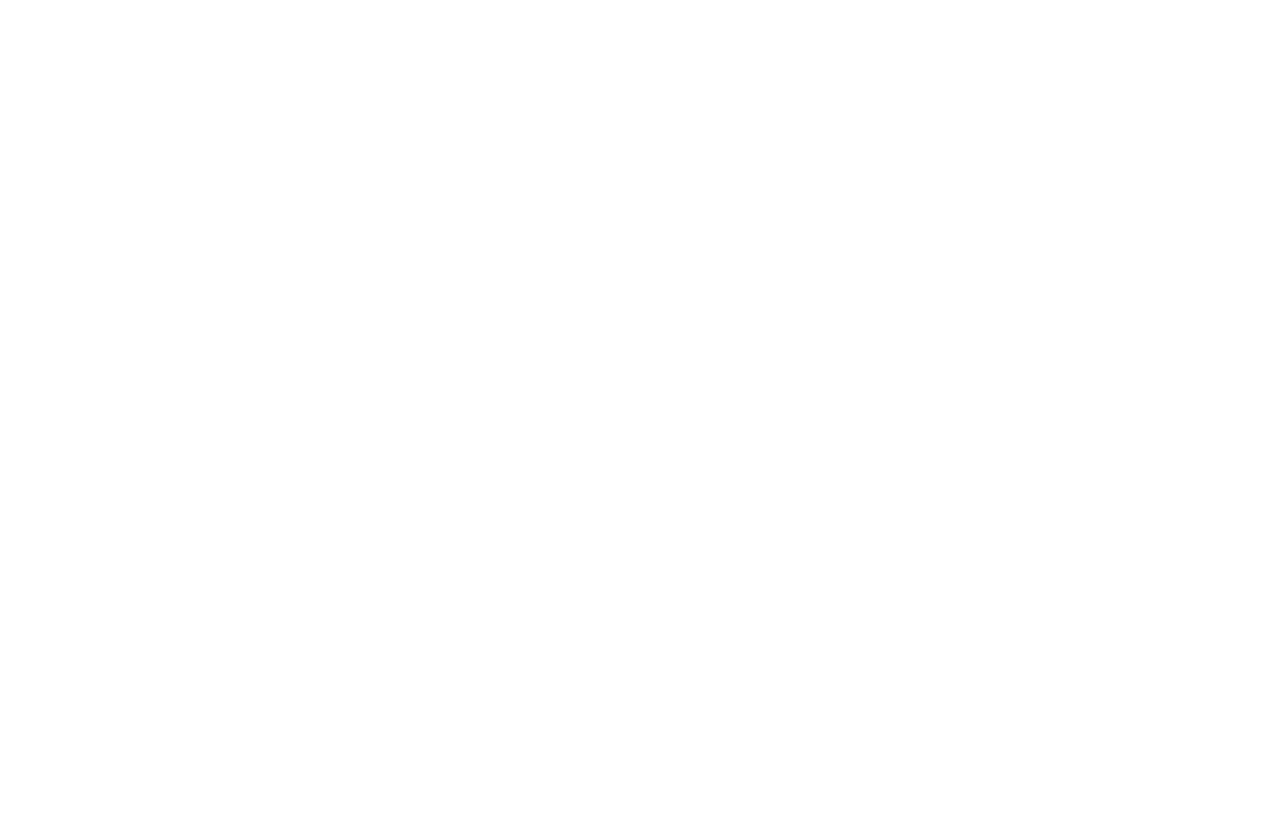 scroll, scrollTop: 0, scrollLeft: 0, axis: both 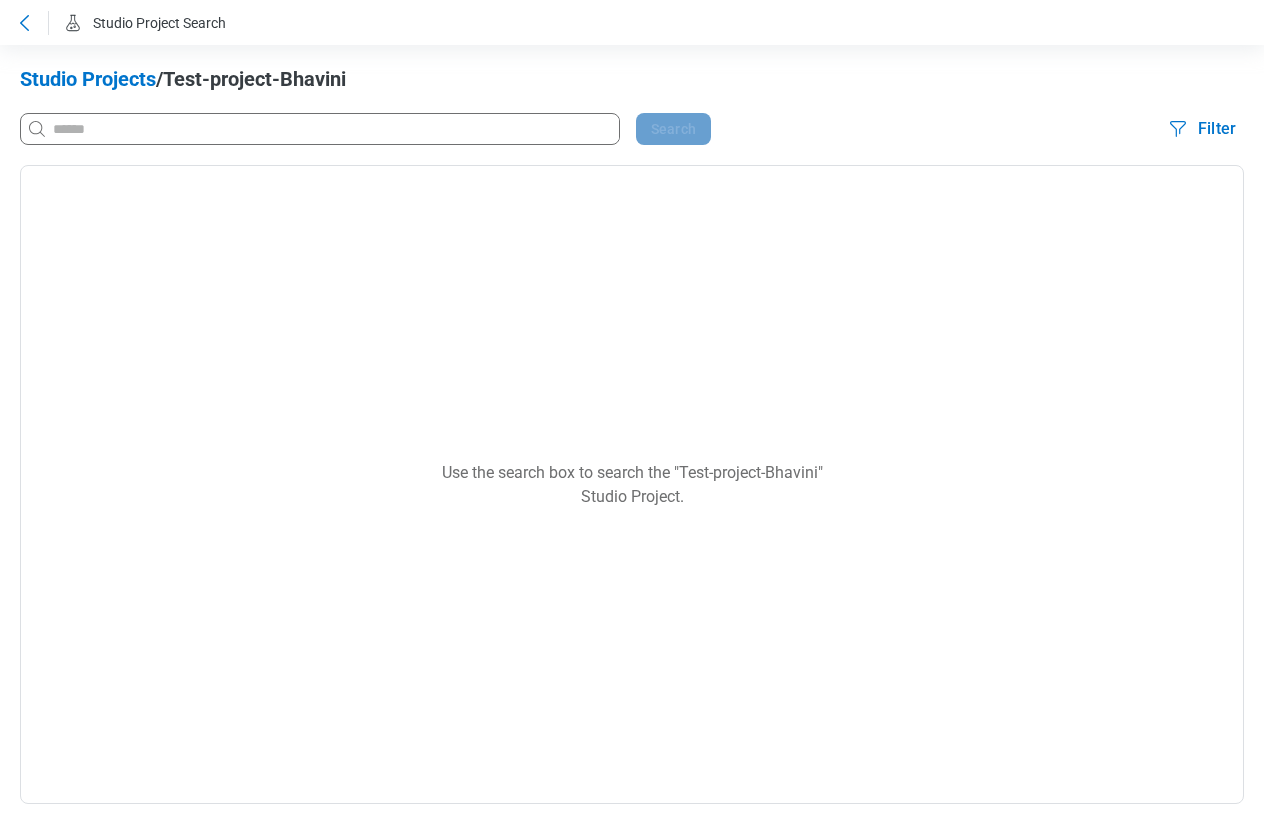 click at bounding box center [320, 129] 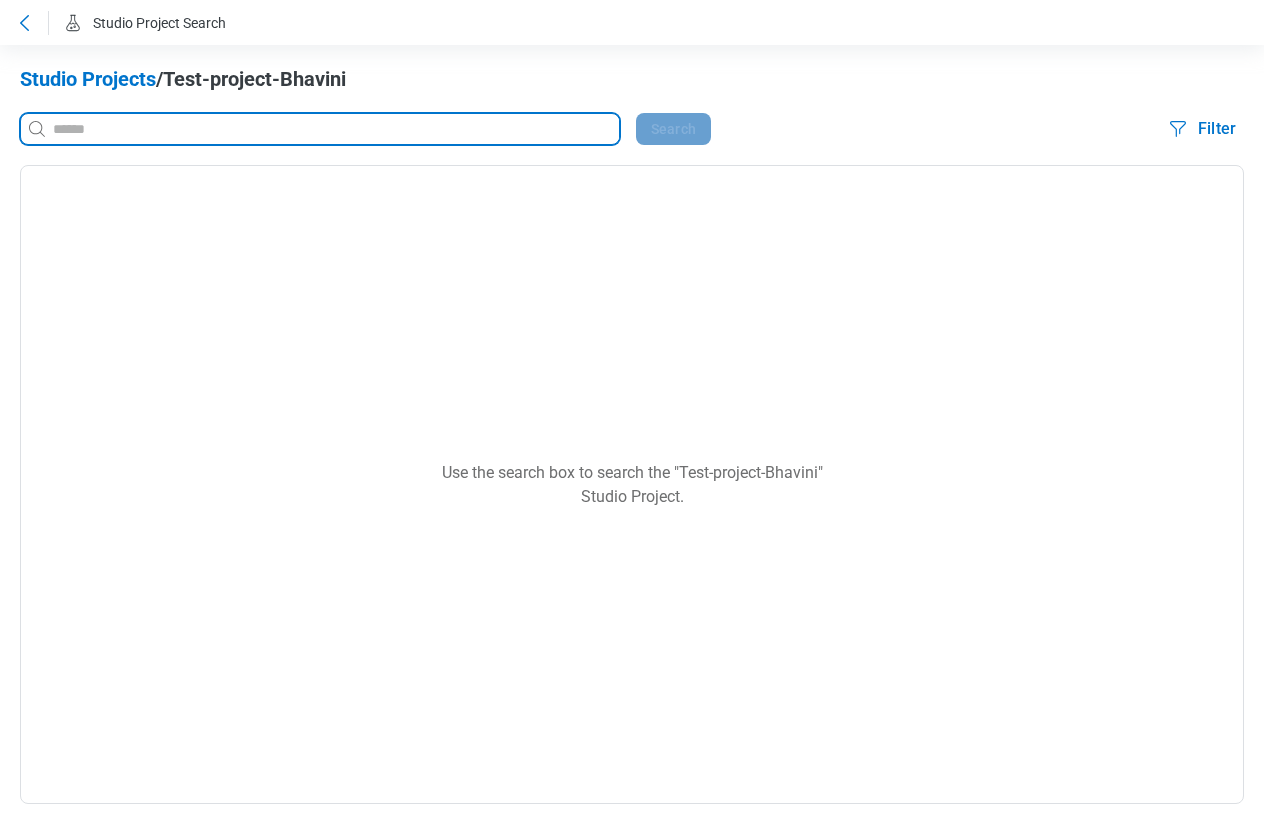 click at bounding box center [334, 129] 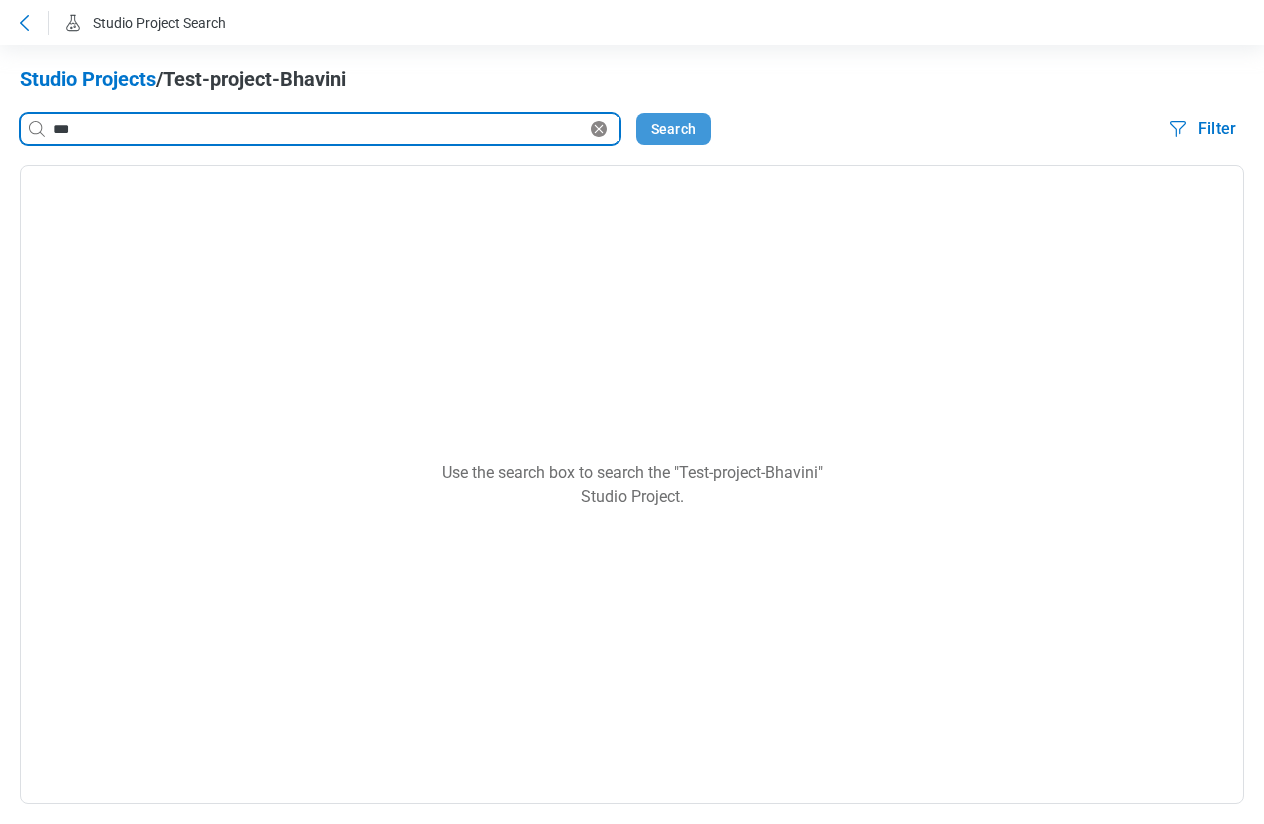 type on "***" 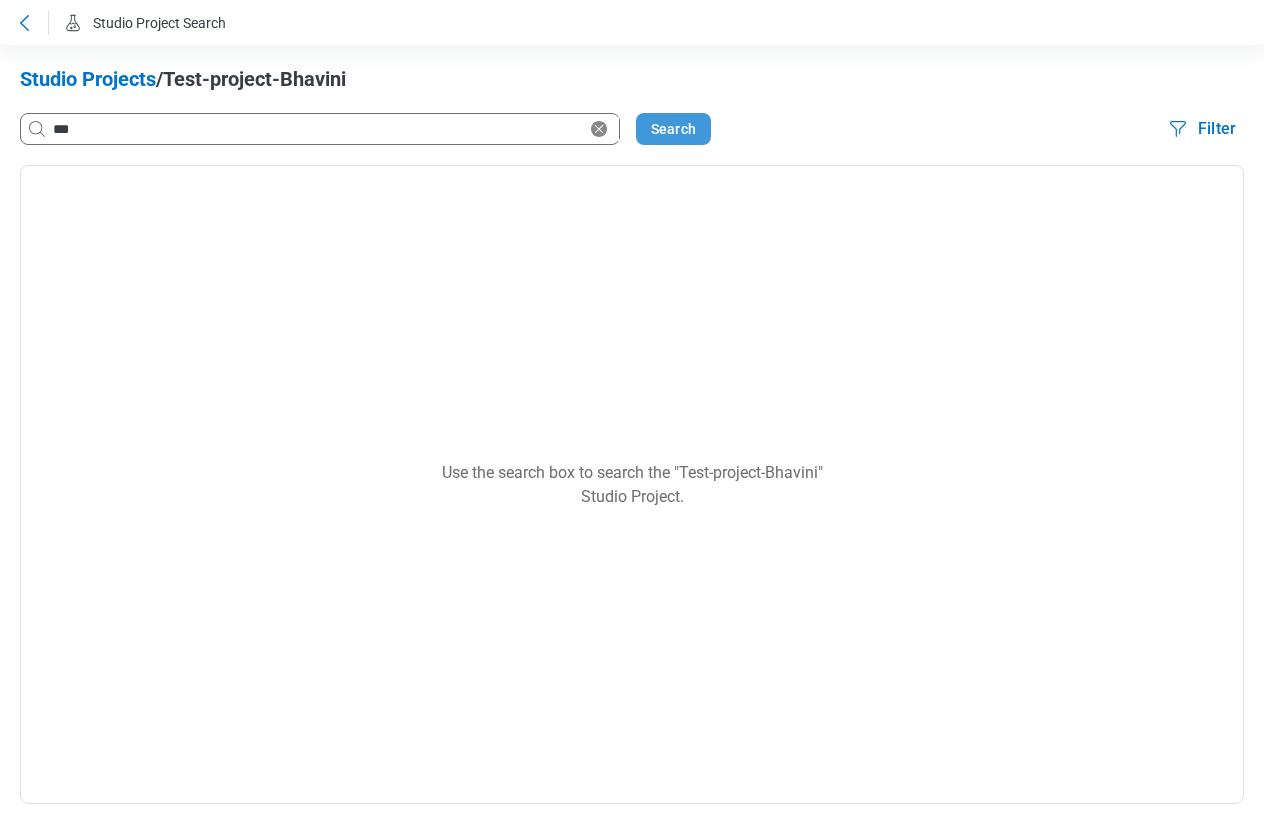 click on "Search" at bounding box center (673, 129) 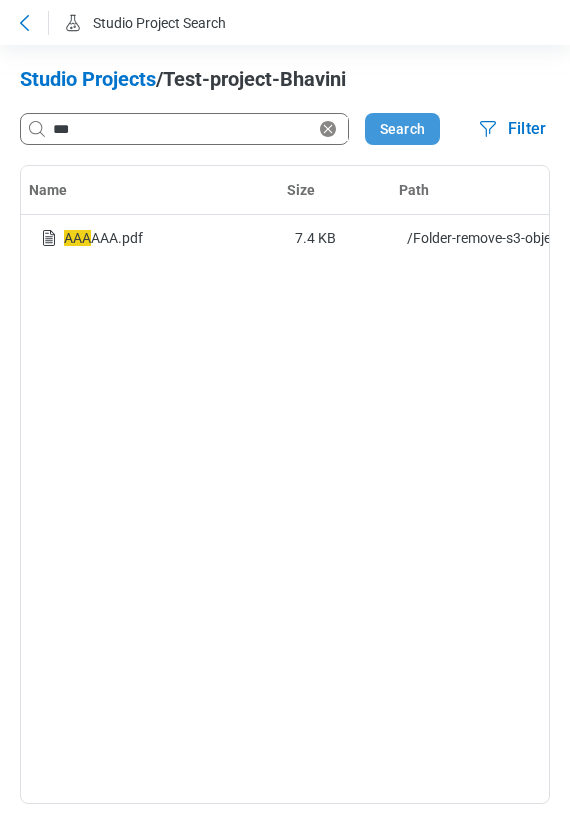 click on "Search" at bounding box center [402, 129] 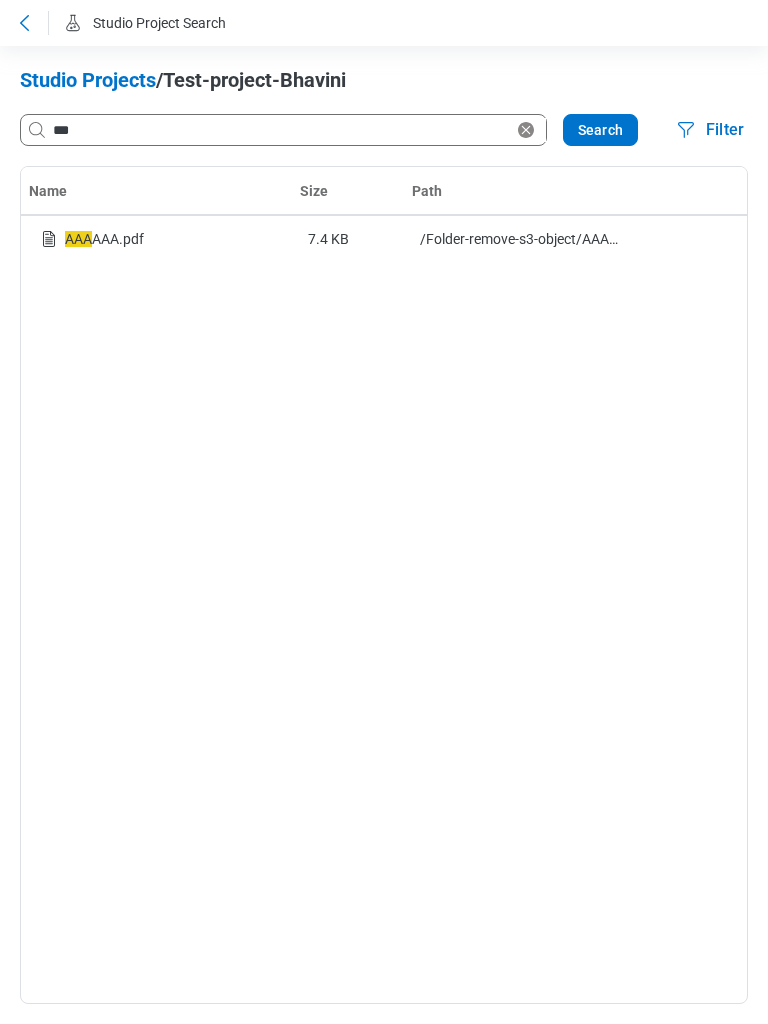 click on "Search" at bounding box center [600, 130] 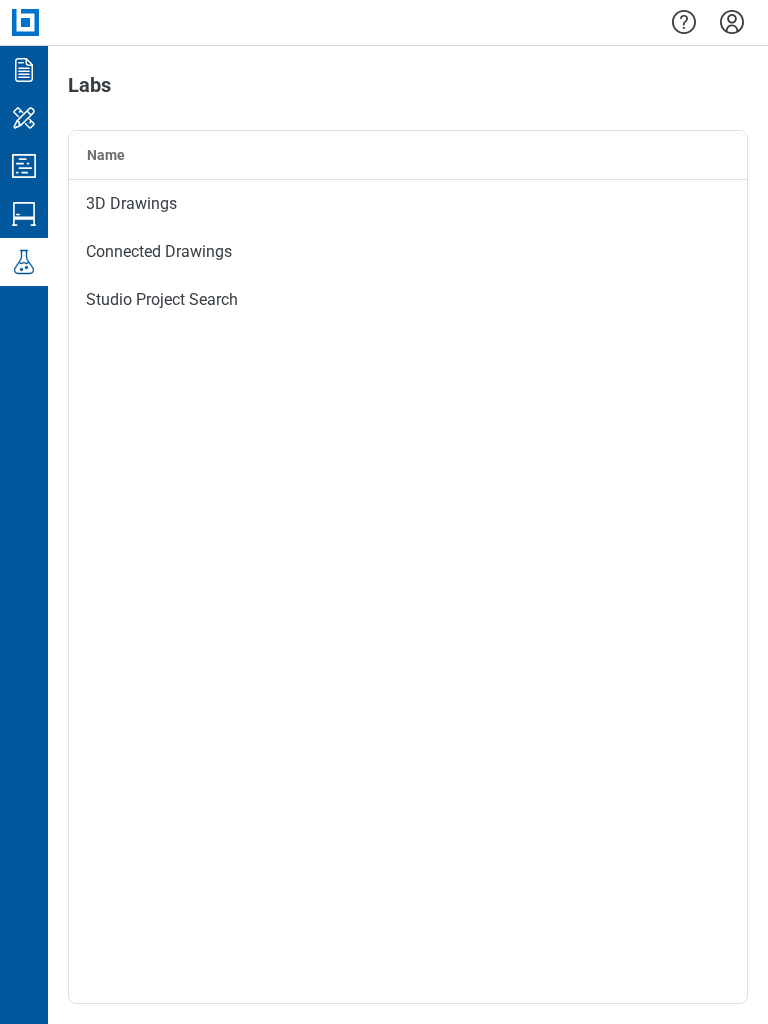 click on "Studio Project Search" at bounding box center (408, 300) 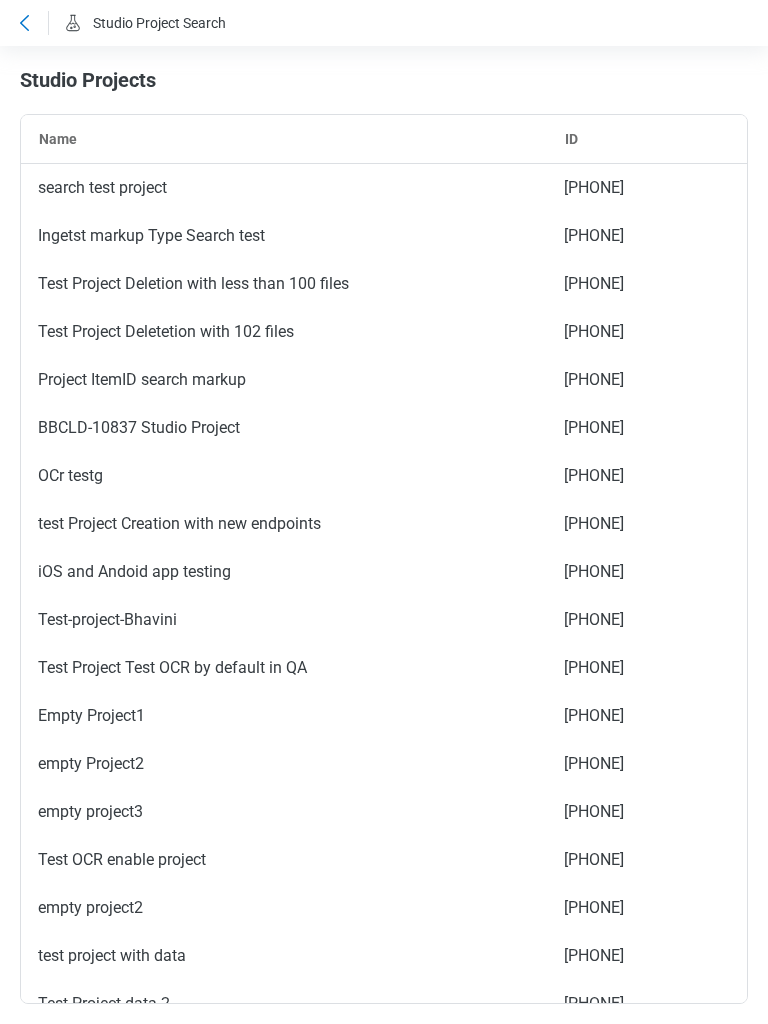 click on "empty project3" at bounding box center (284, 812) 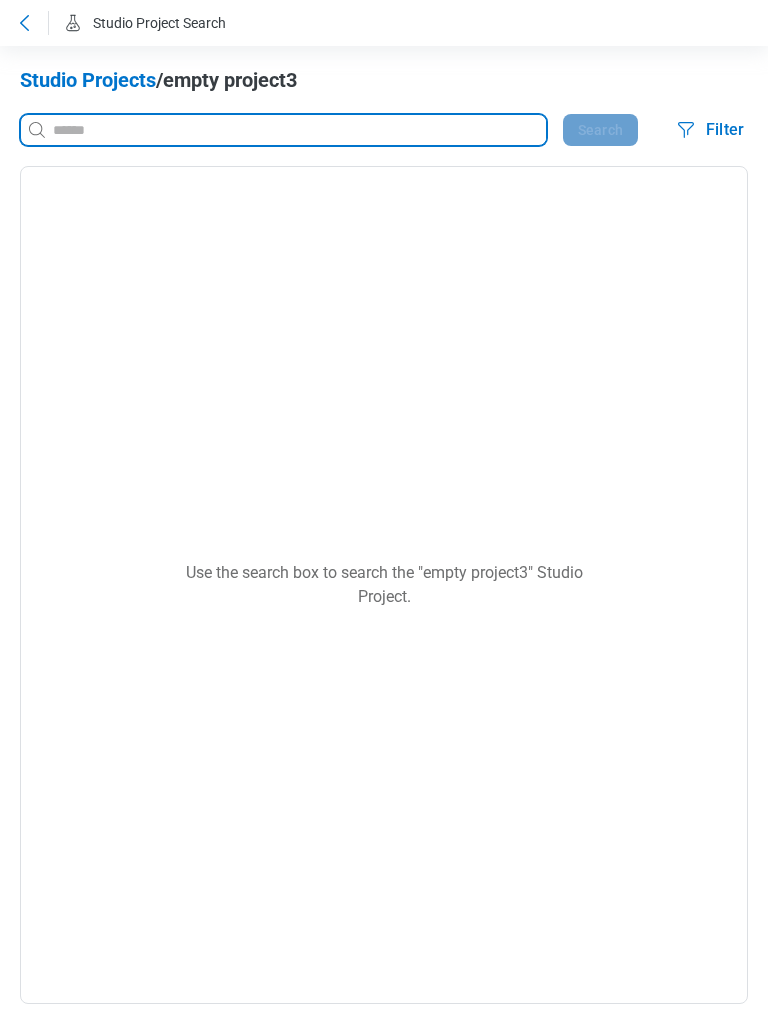 click at bounding box center [297, 130] 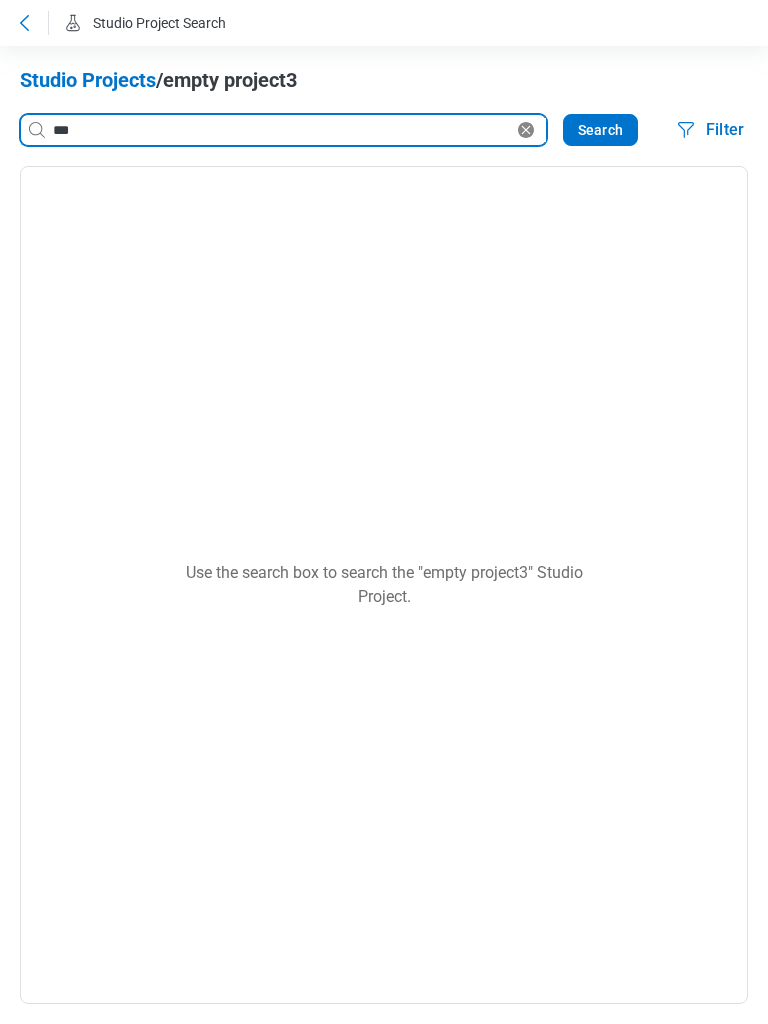 type on "***" 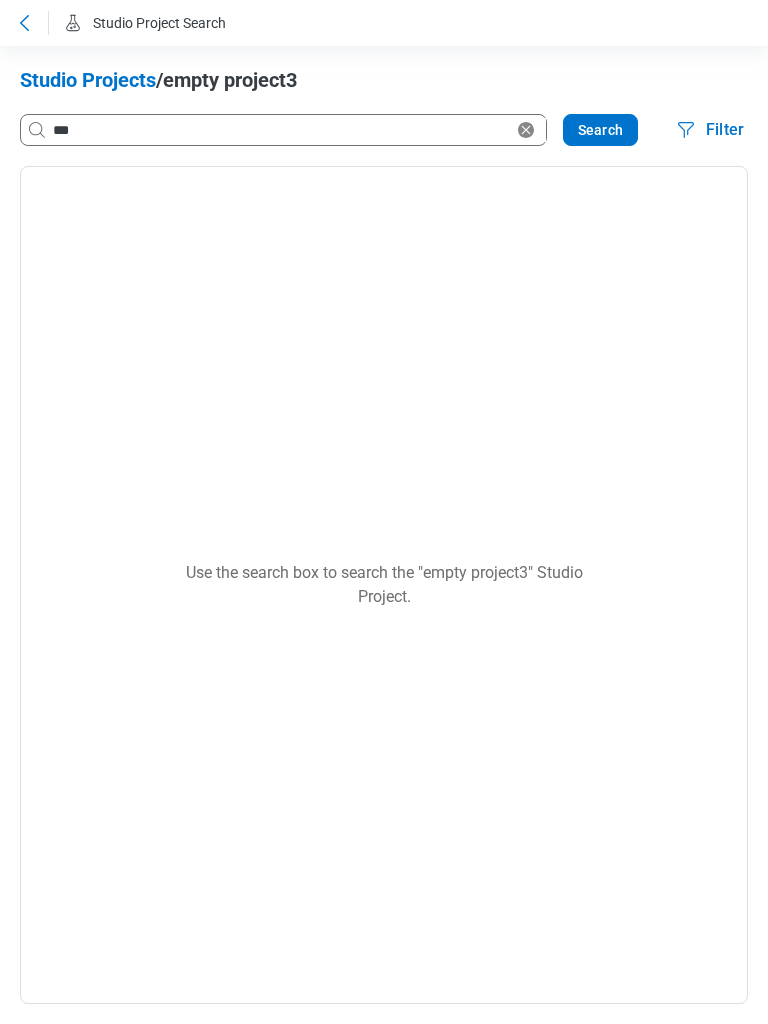 click on "Search" at bounding box center (600, 130) 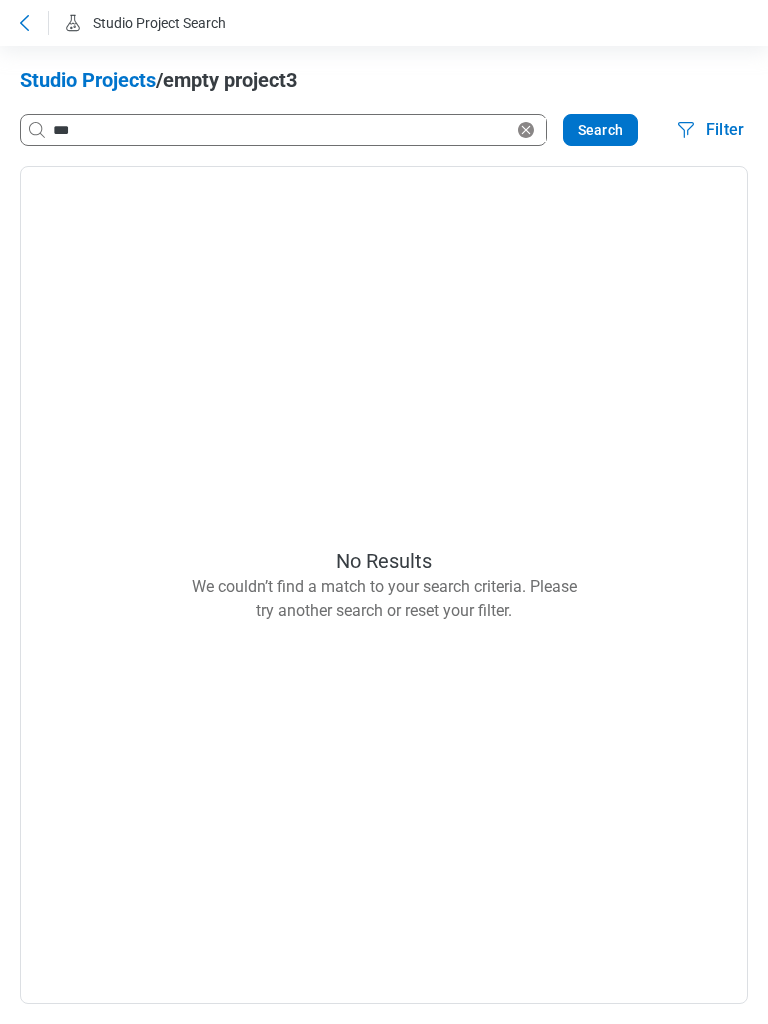 click 